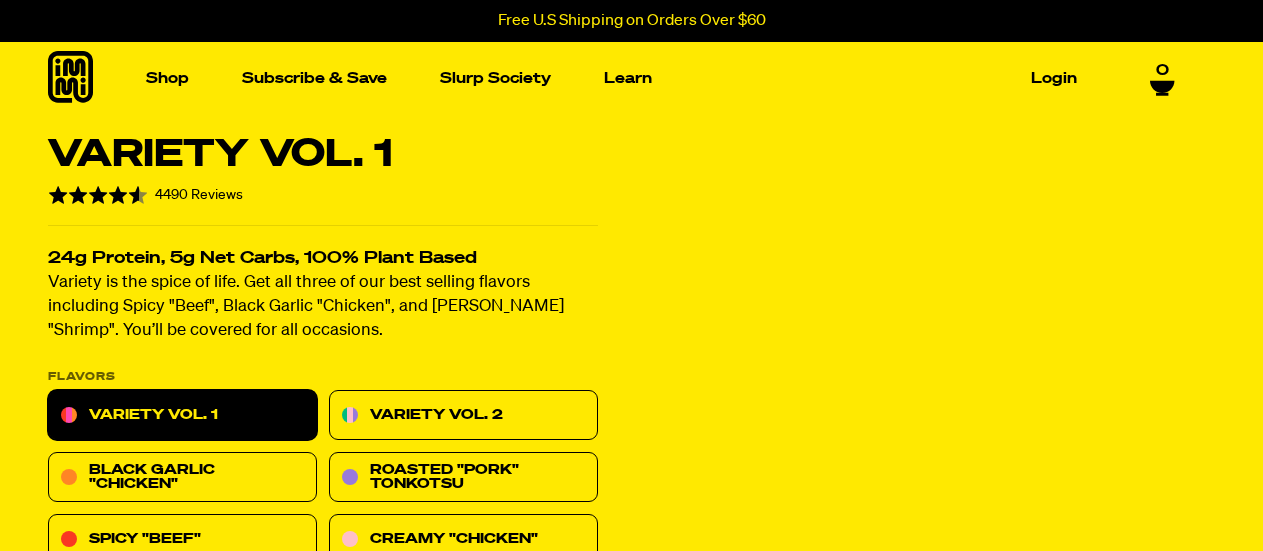 scroll, scrollTop: 0, scrollLeft: 0, axis: both 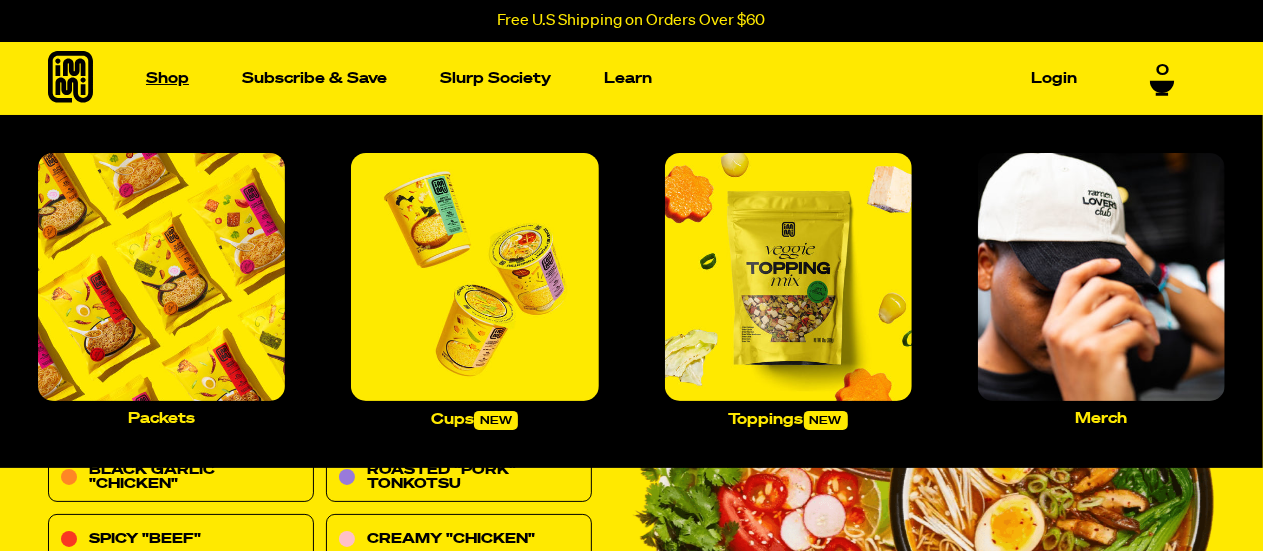 click on "Shop" at bounding box center [167, 78] 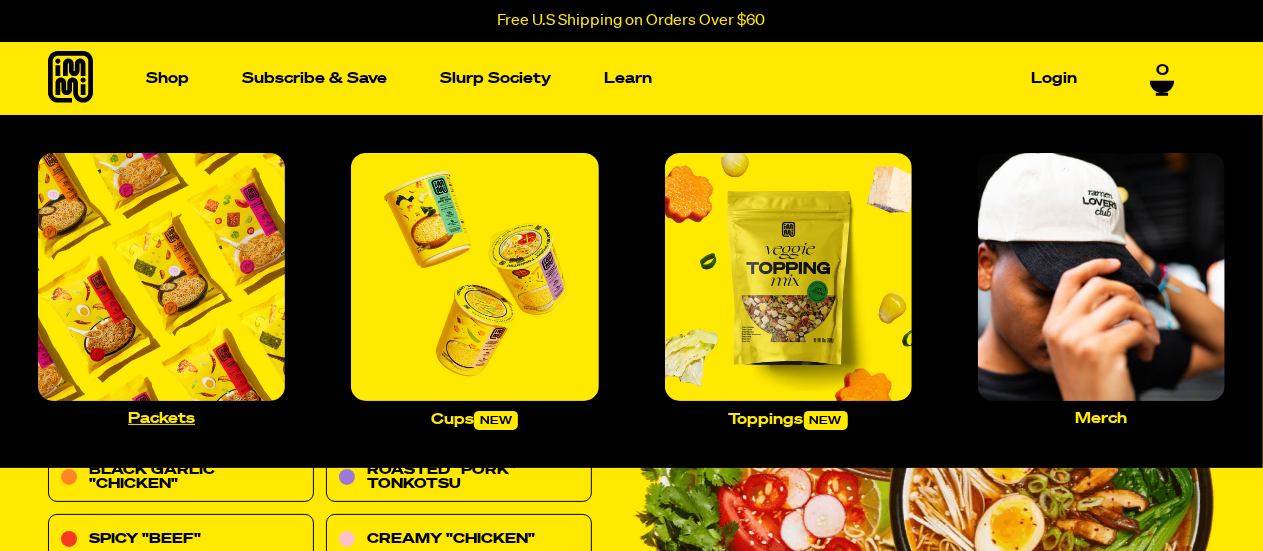 click at bounding box center (161, 276) 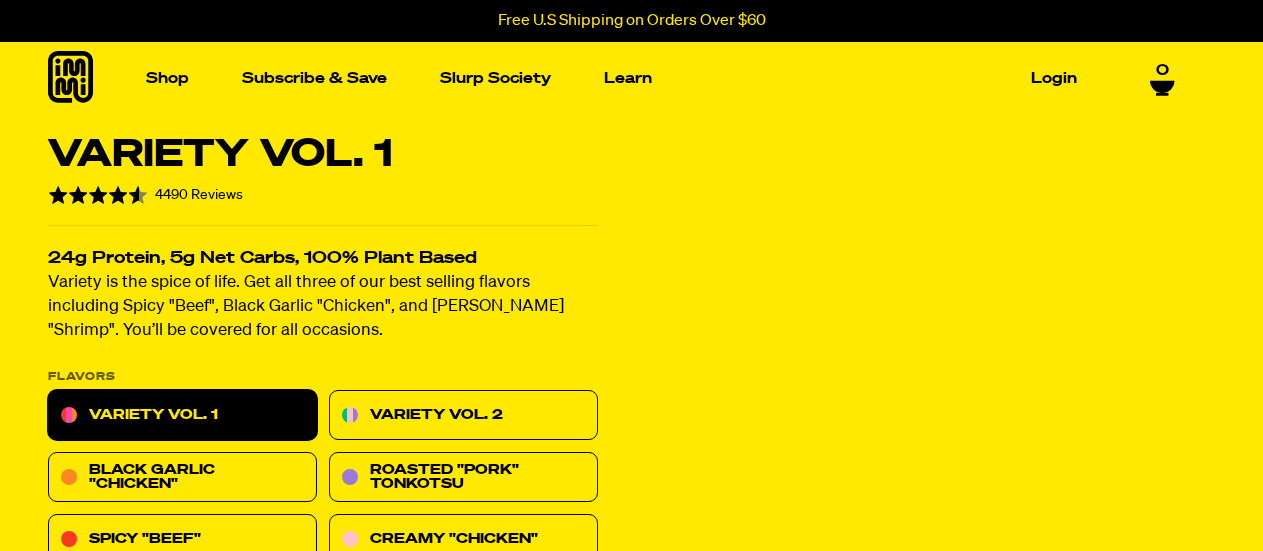 scroll, scrollTop: 0, scrollLeft: 0, axis: both 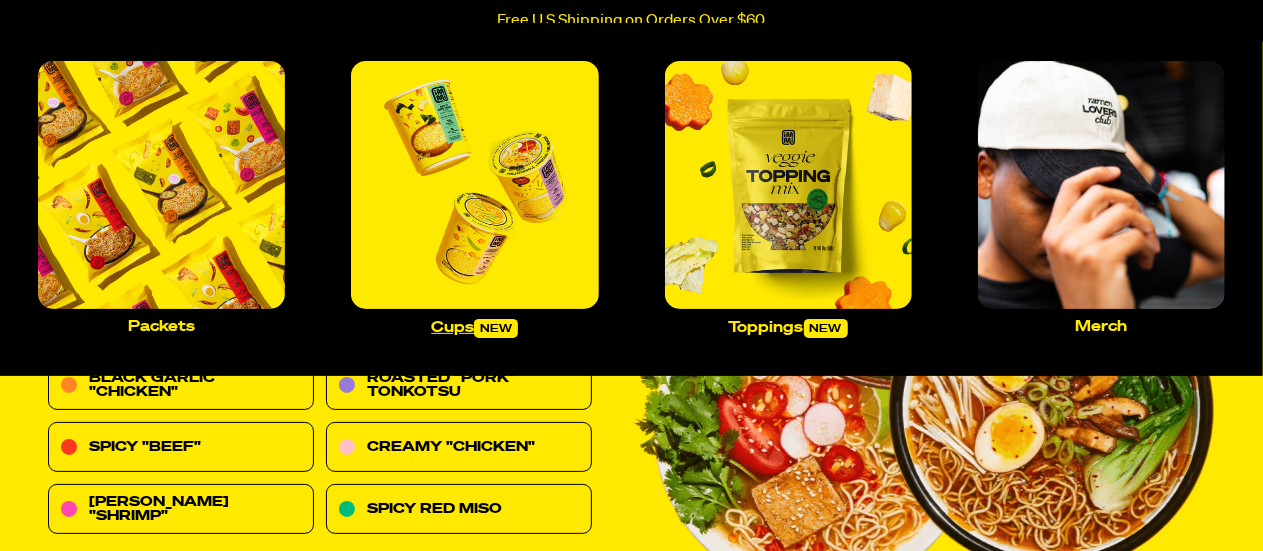 click at bounding box center [474, 184] 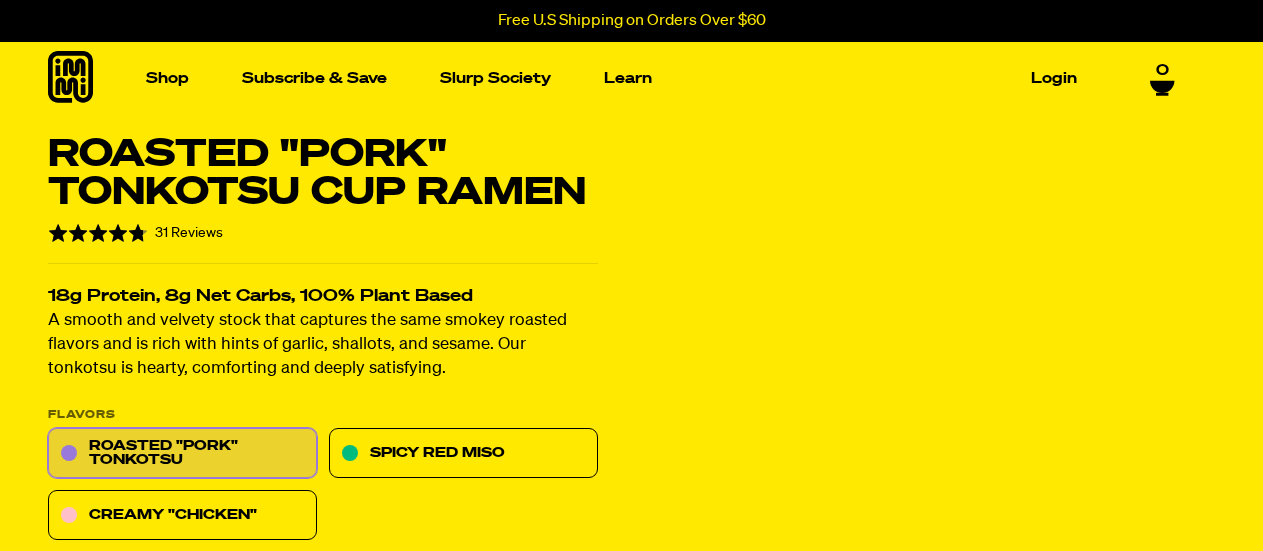 scroll, scrollTop: 0, scrollLeft: 0, axis: both 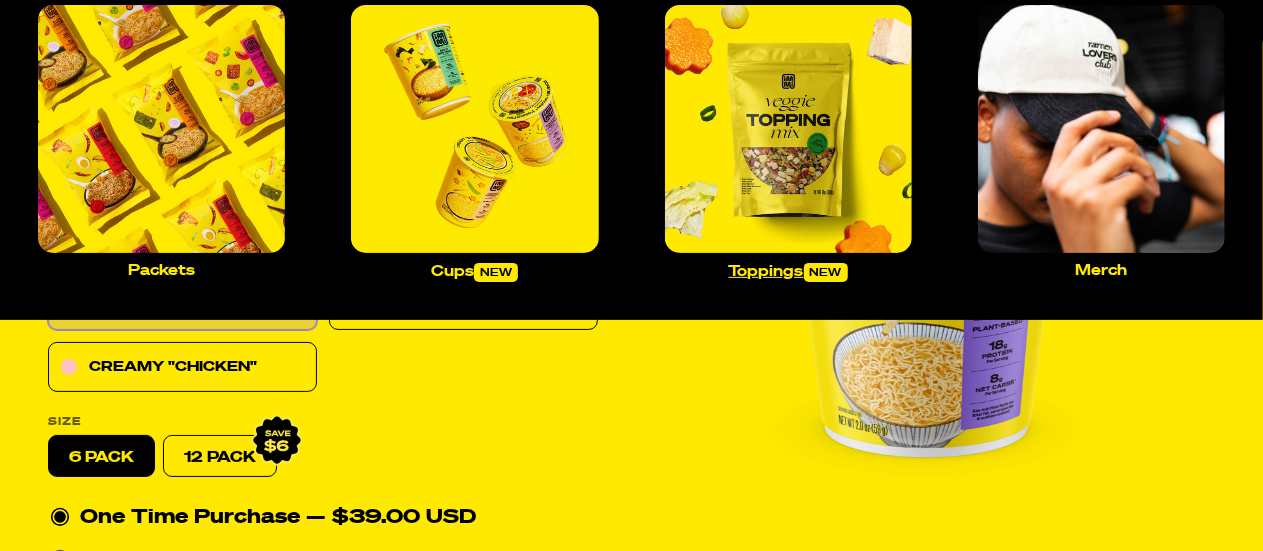 click at bounding box center [788, 128] 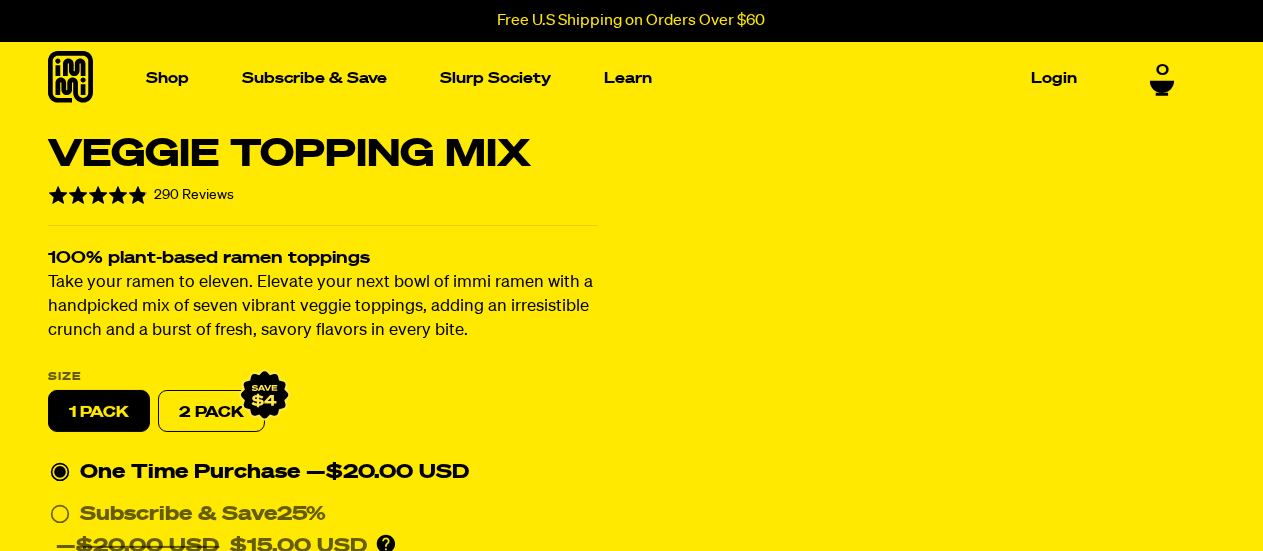scroll, scrollTop: 6, scrollLeft: 0, axis: vertical 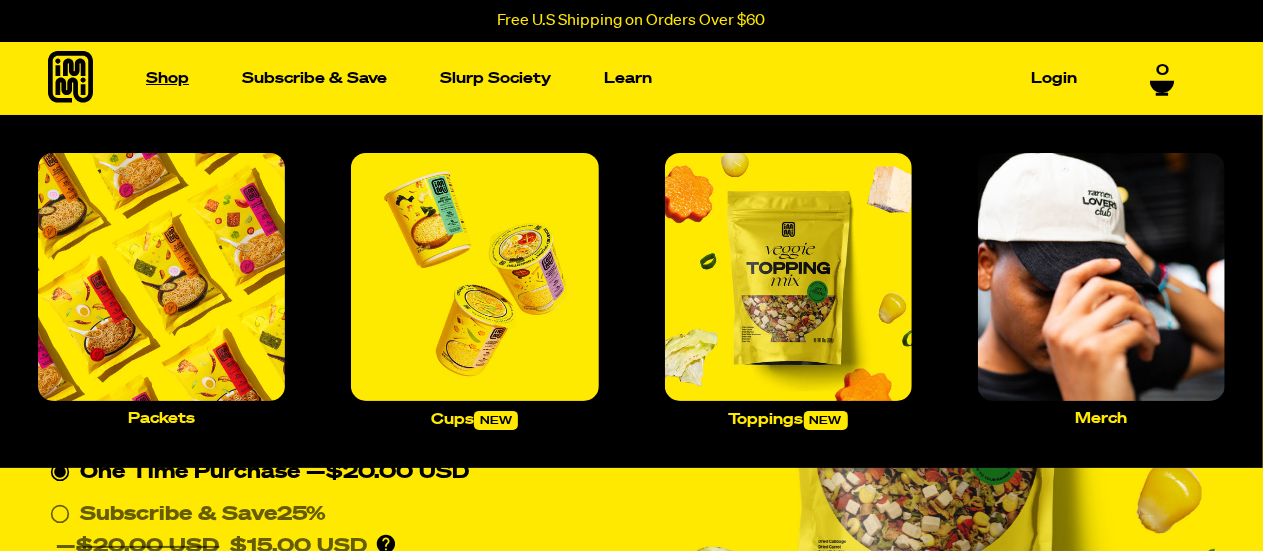 click on "Shop" at bounding box center [167, 78] 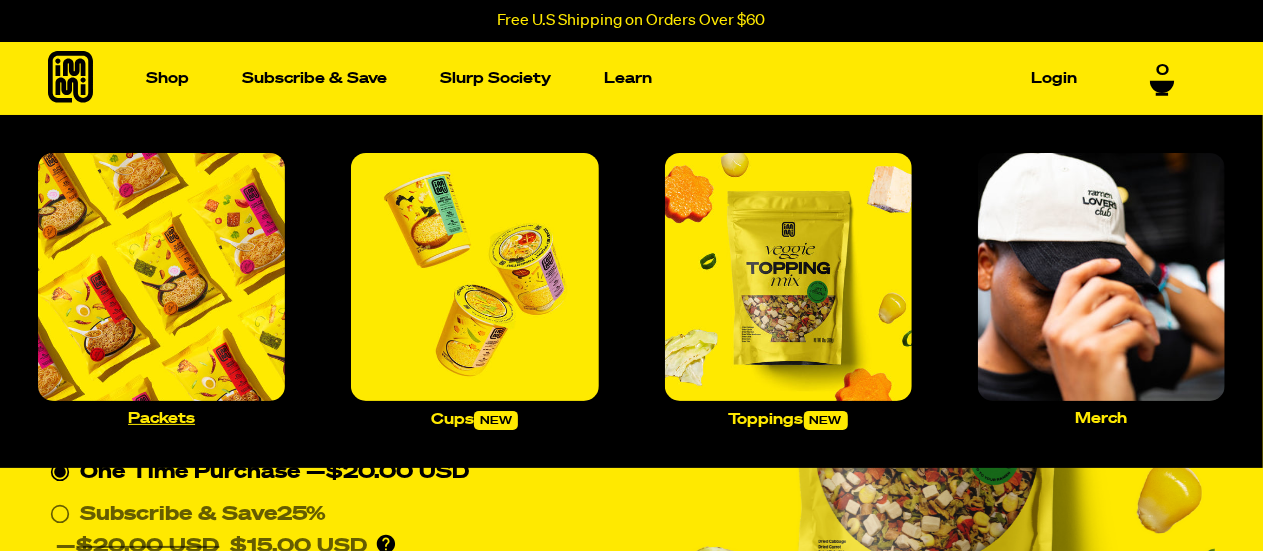 click at bounding box center (161, 276) 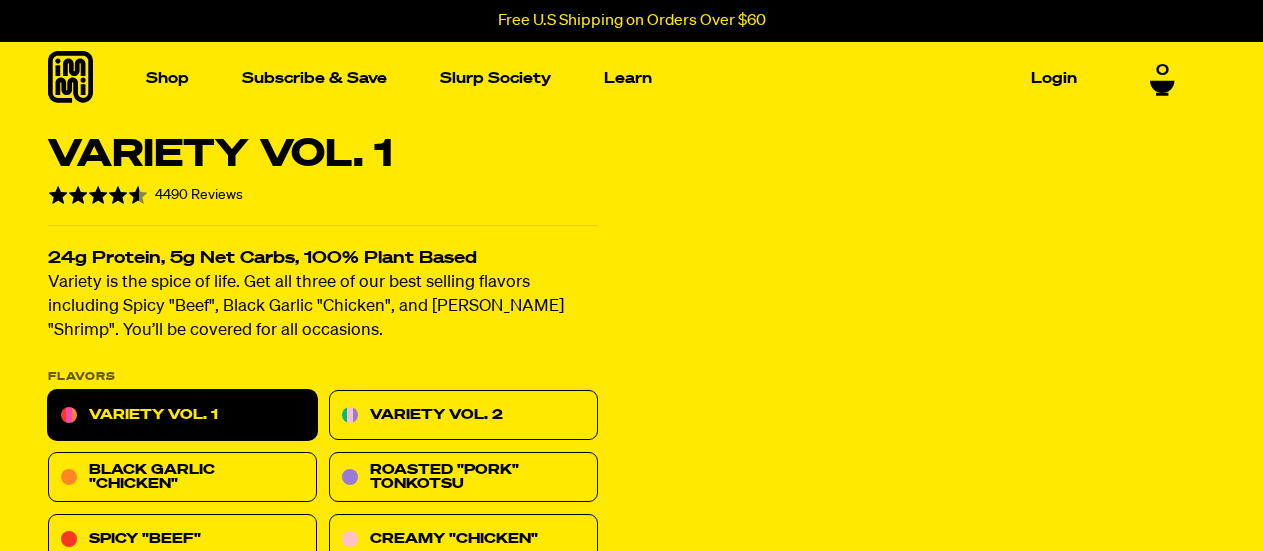 scroll, scrollTop: 0, scrollLeft: 0, axis: both 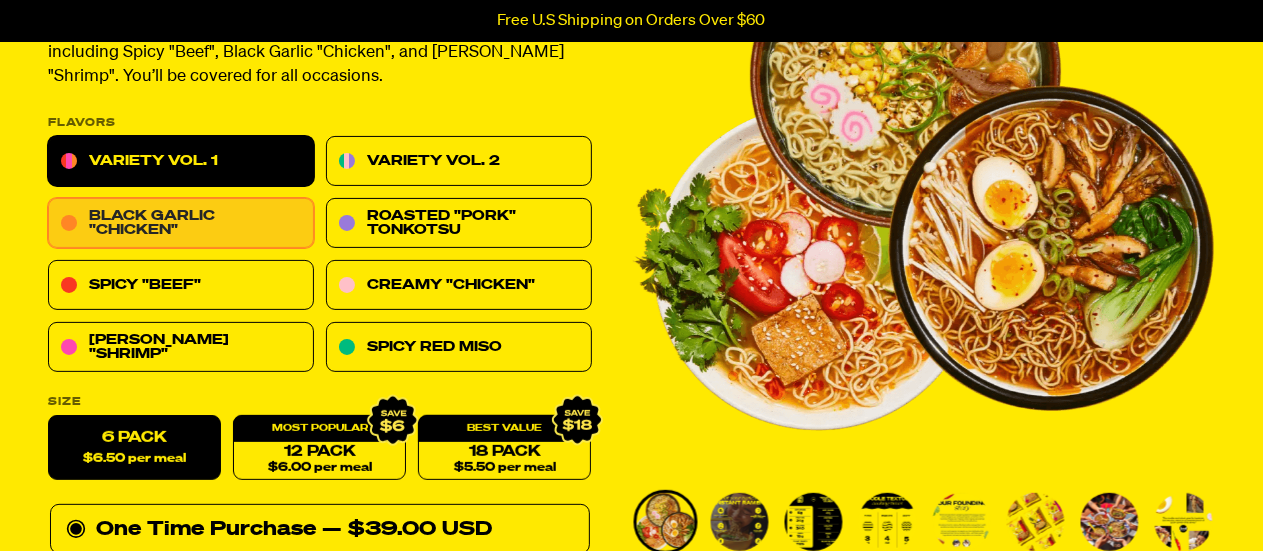click on "Black Garlic "Chicken"" at bounding box center (181, 224) 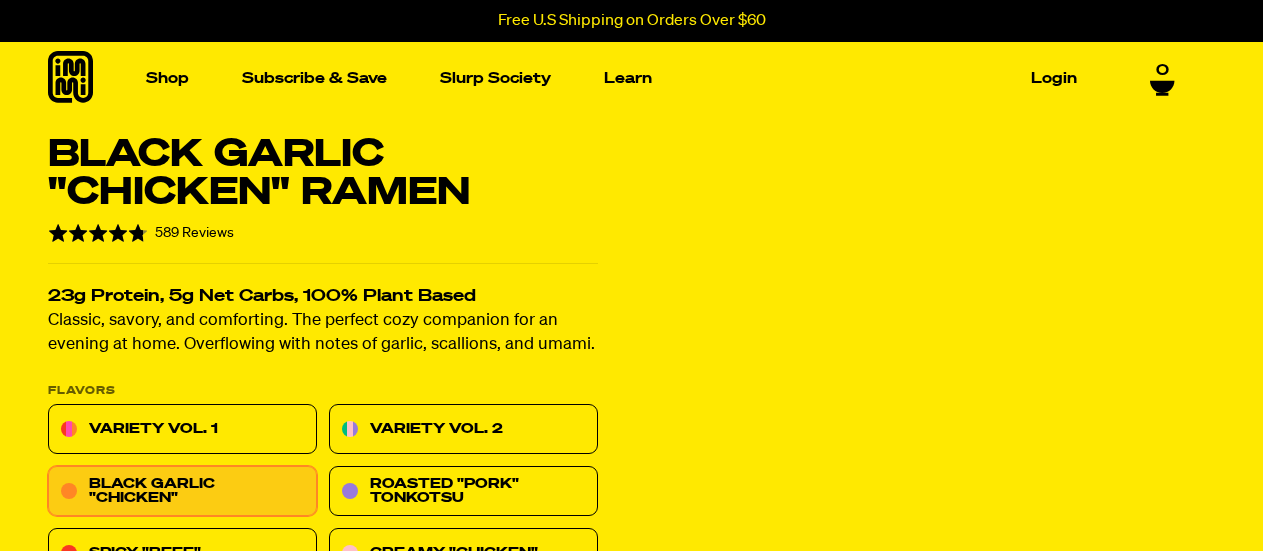 scroll, scrollTop: 0, scrollLeft: 0, axis: both 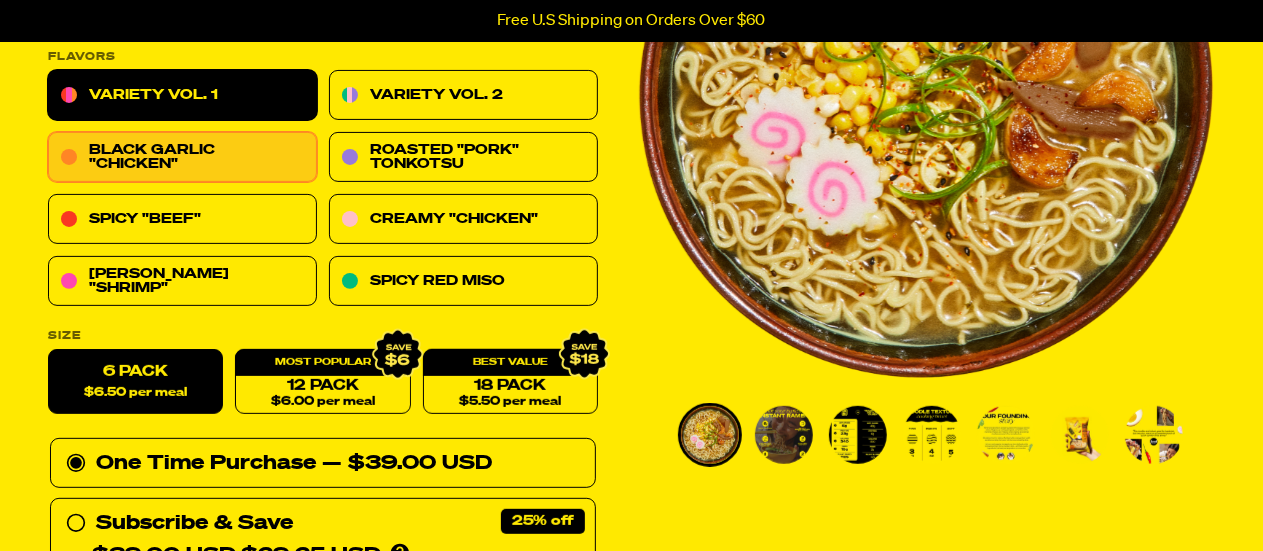 click on "Variety Vol. 1" at bounding box center (182, 96) 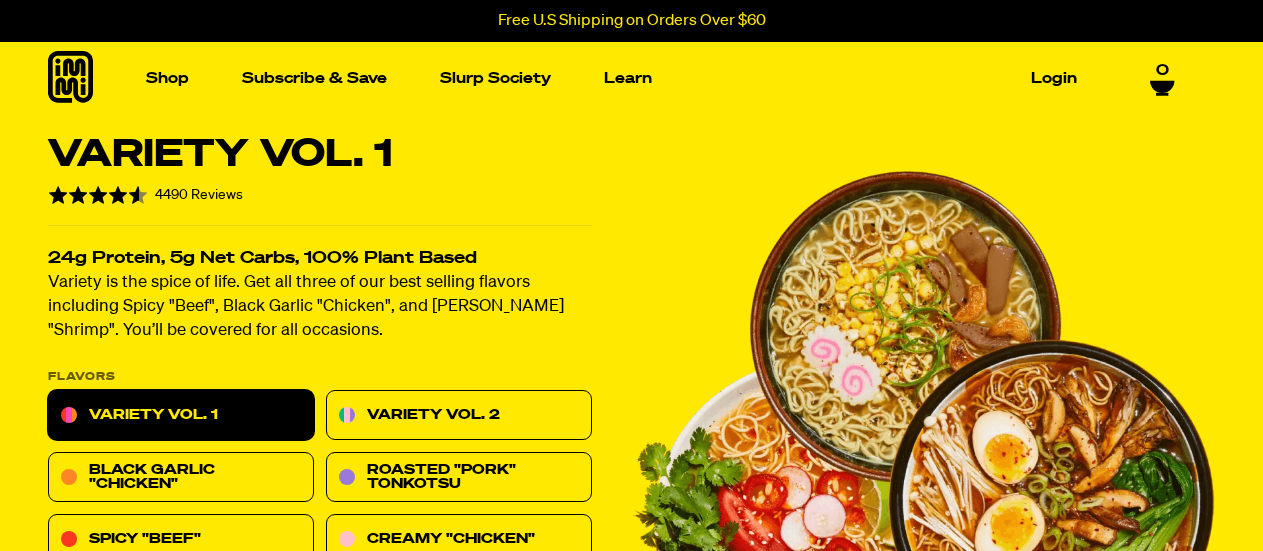 scroll, scrollTop: 0, scrollLeft: 0, axis: both 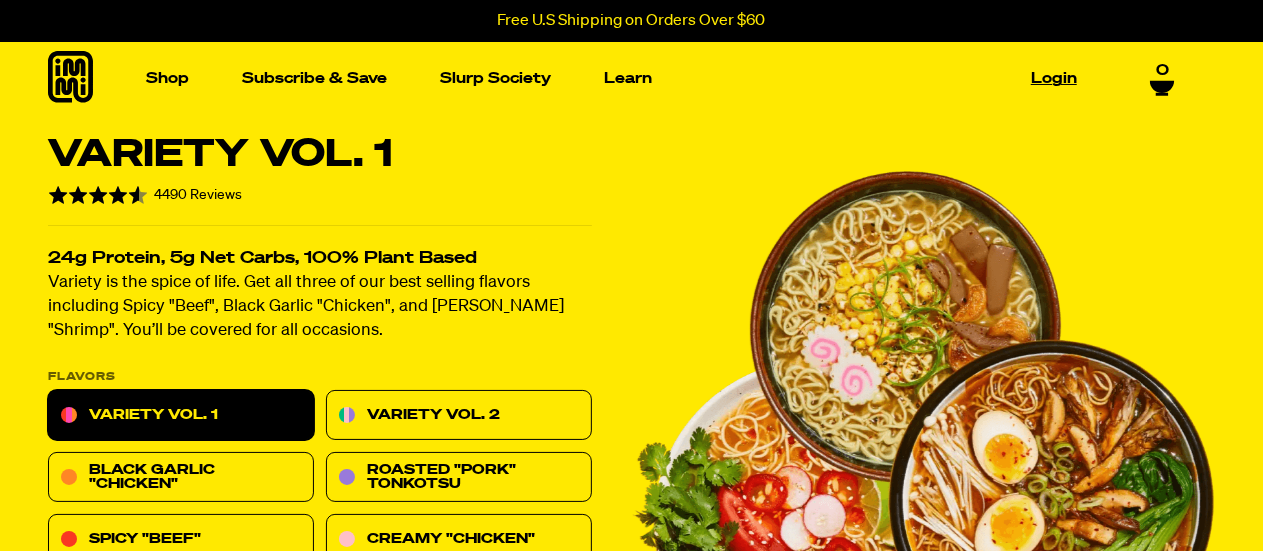 click on "Login" at bounding box center [1054, 78] 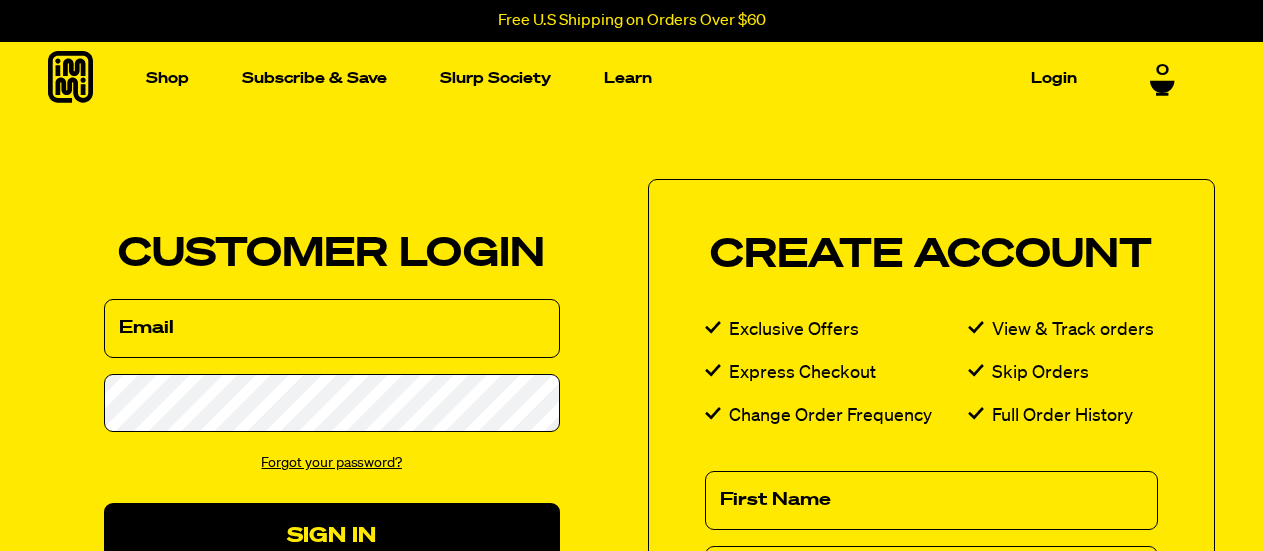 scroll, scrollTop: 0, scrollLeft: 0, axis: both 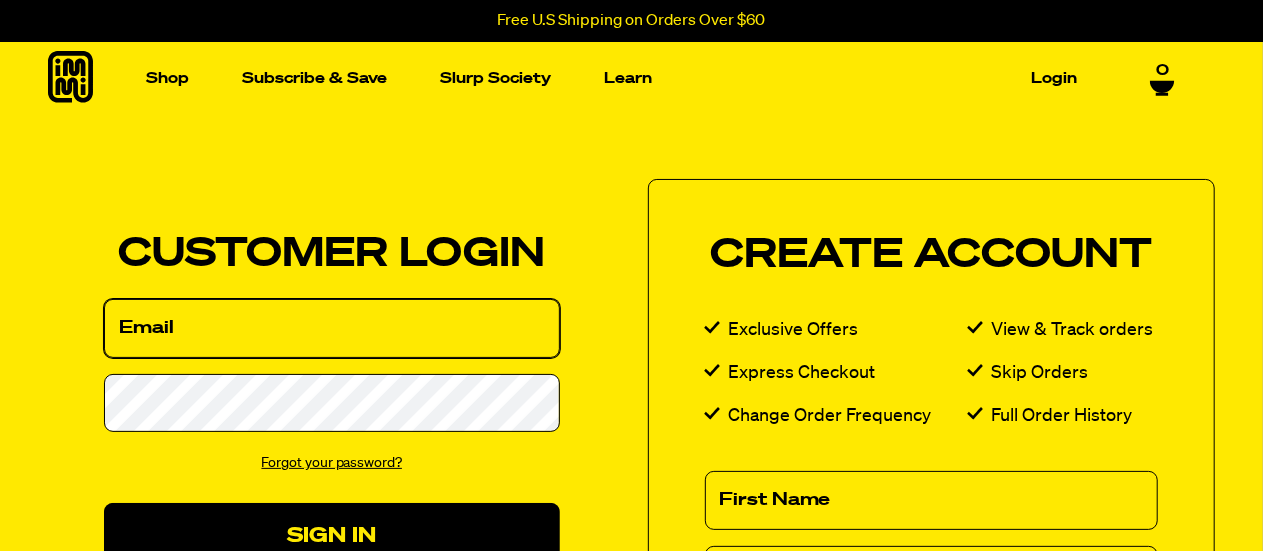 click on "Email" at bounding box center (332, 328) 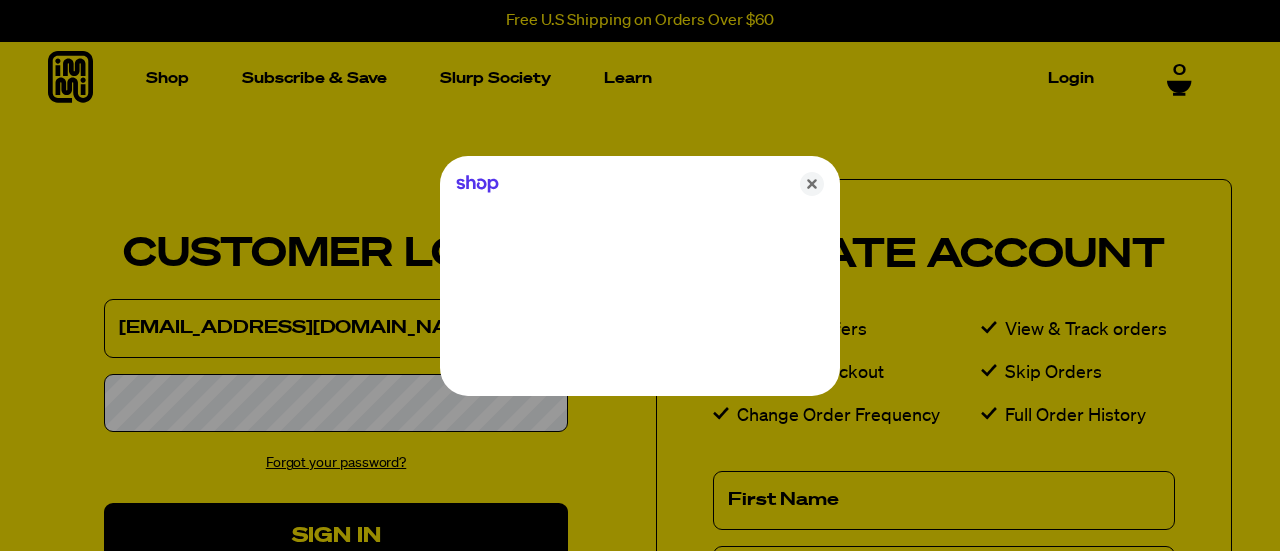 click at bounding box center (640, 275) 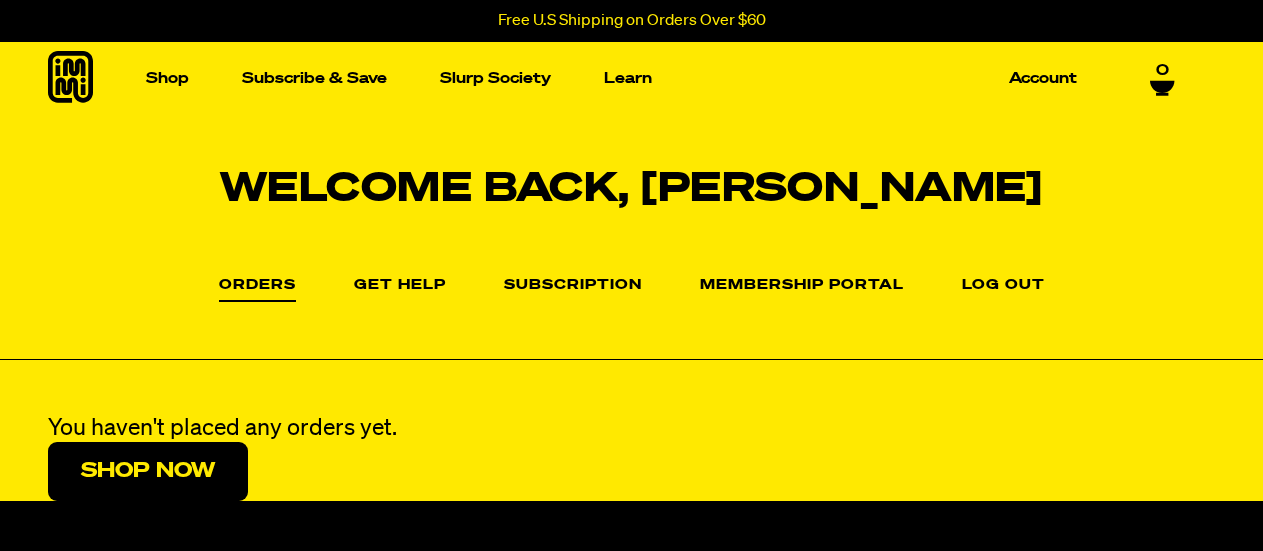 scroll, scrollTop: 0, scrollLeft: 0, axis: both 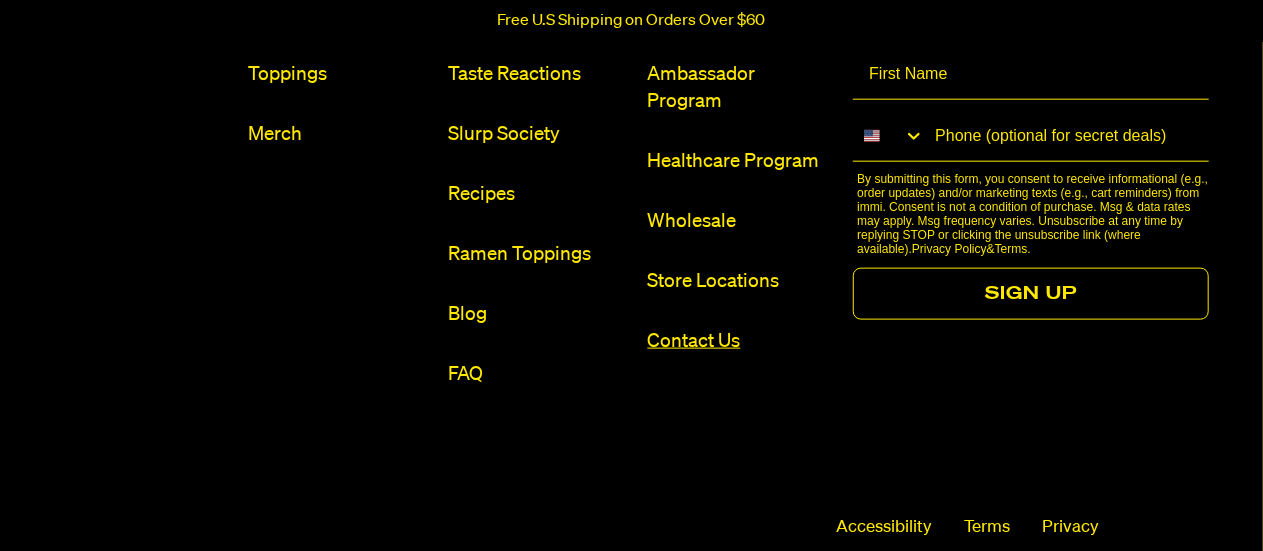 click on "Contact Us" at bounding box center [739, 341] 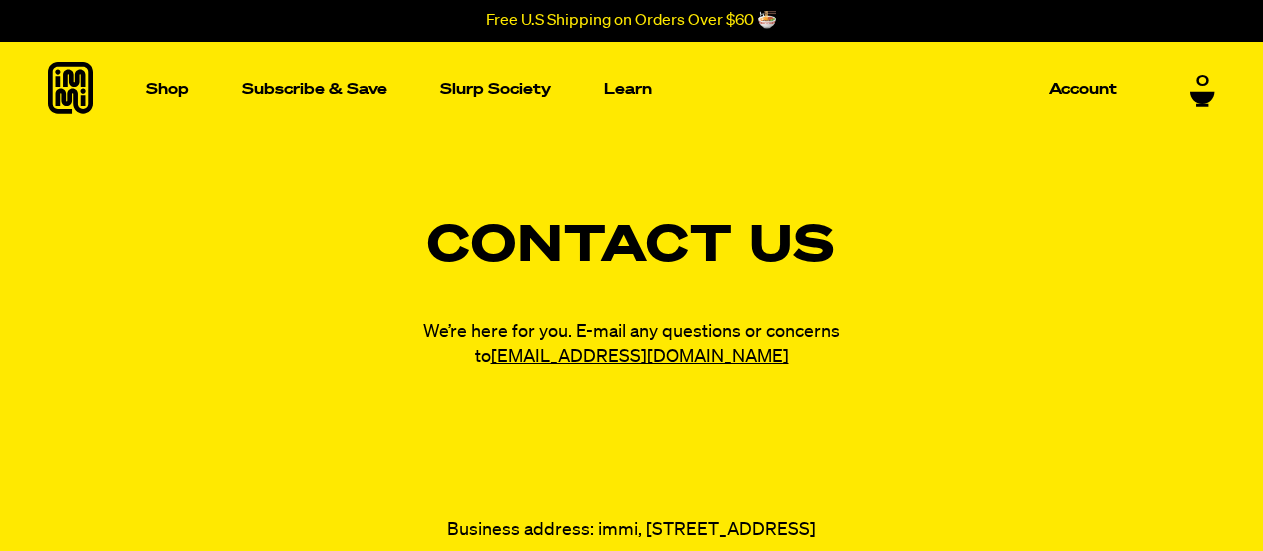 scroll, scrollTop: 0, scrollLeft: 0, axis: both 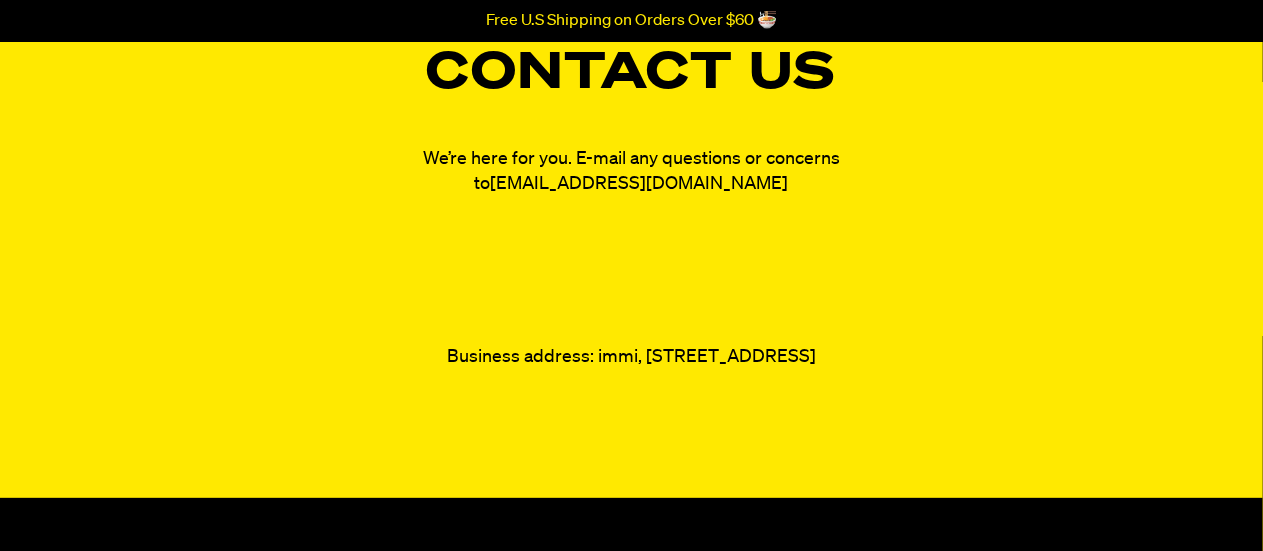 click on "fam@immieats.com" at bounding box center [640, 184] 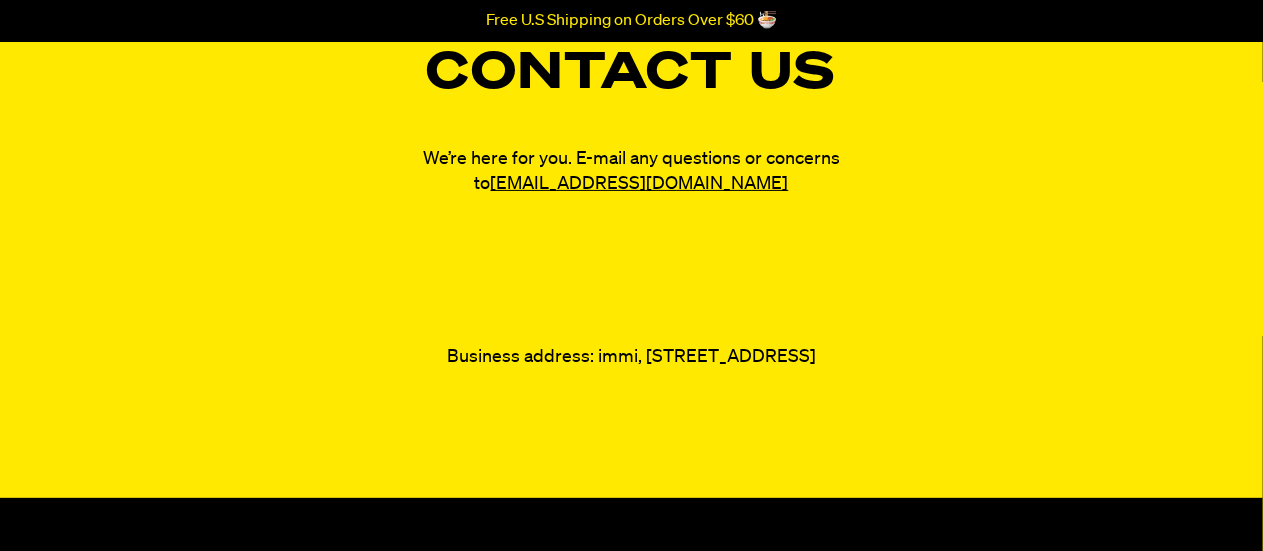 click on "We’re here for you. E-mail any questions or concerns to  fam@immieats.com" at bounding box center (632, 172) 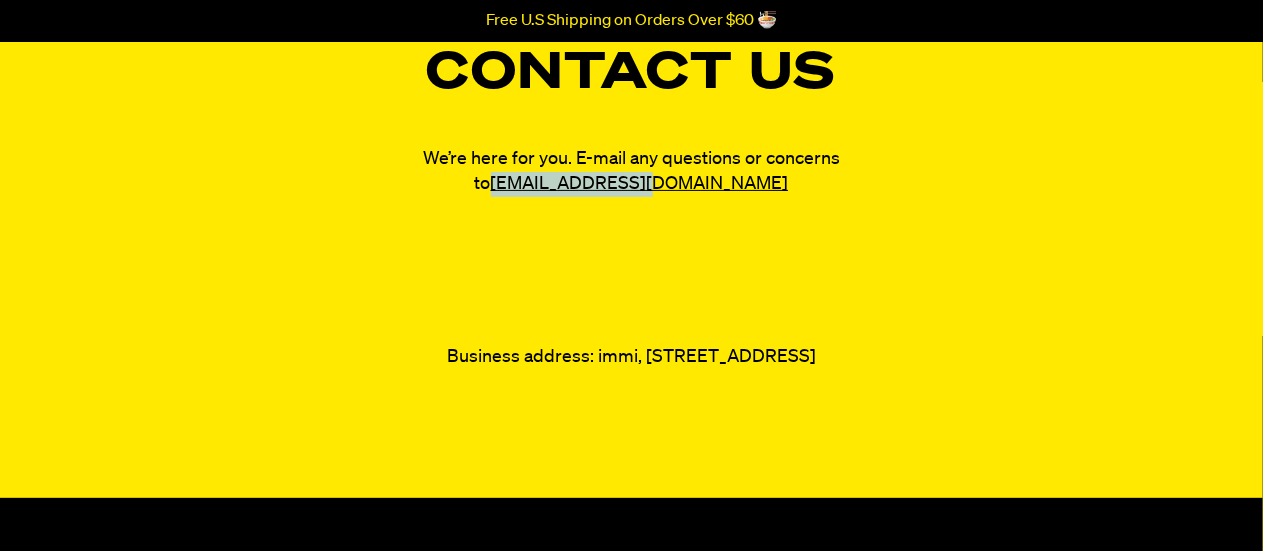 drag, startPoint x: 540, startPoint y: 185, endPoint x: 746, endPoint y: 188, distance: 206.02185 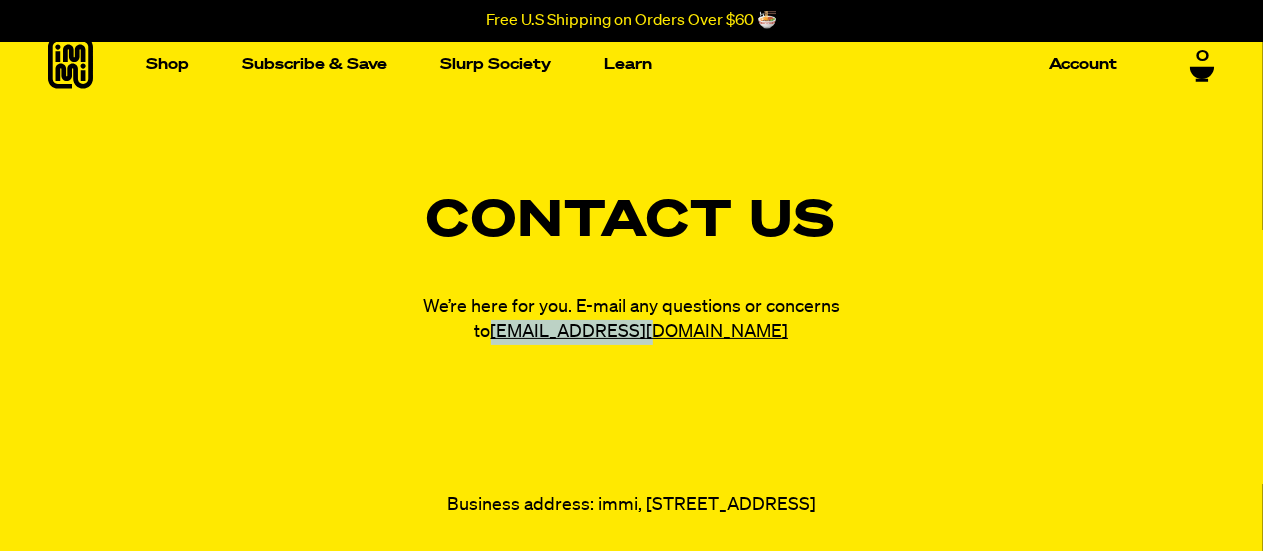 scroll, scrollTop: 0, scrollLeft: 0, axis: both 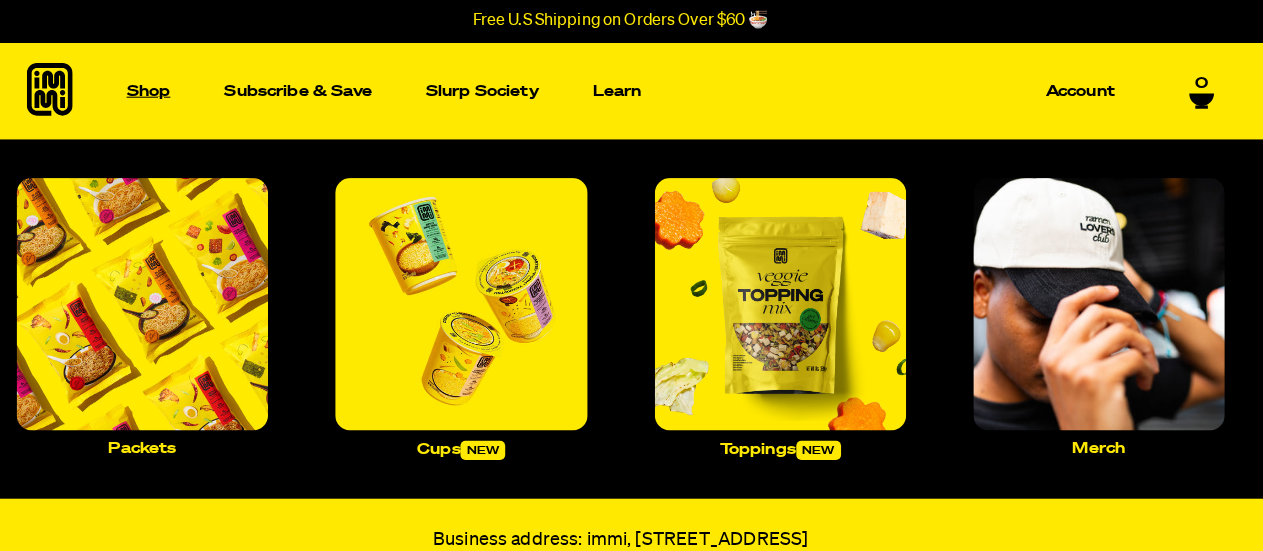 click on "Shop" at bounding box center [167, 89] 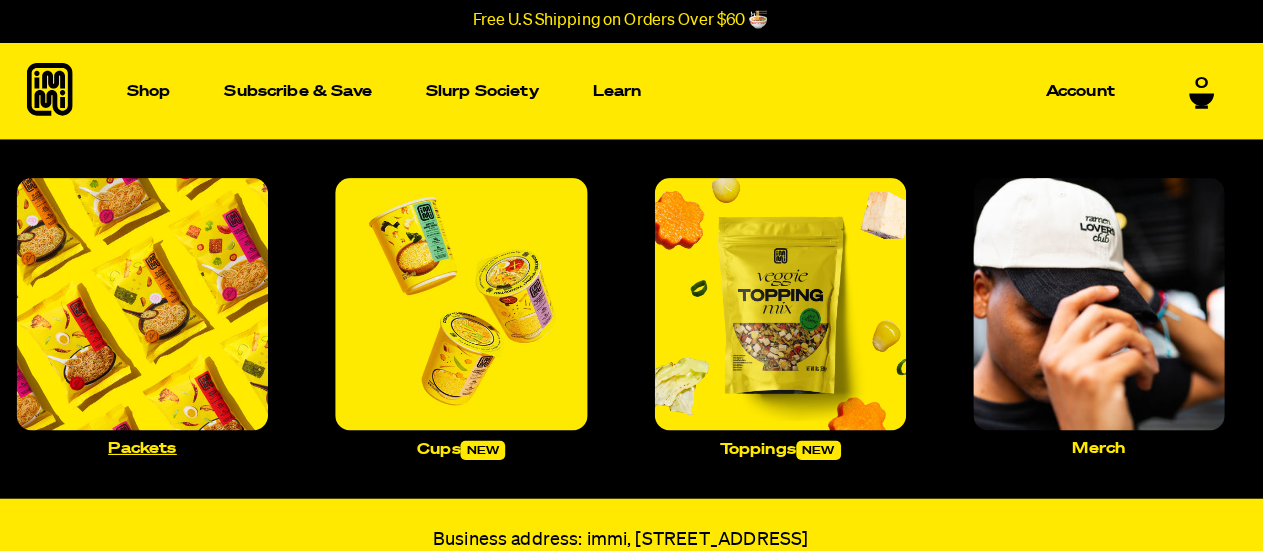 click at bounding box center [161, 298] 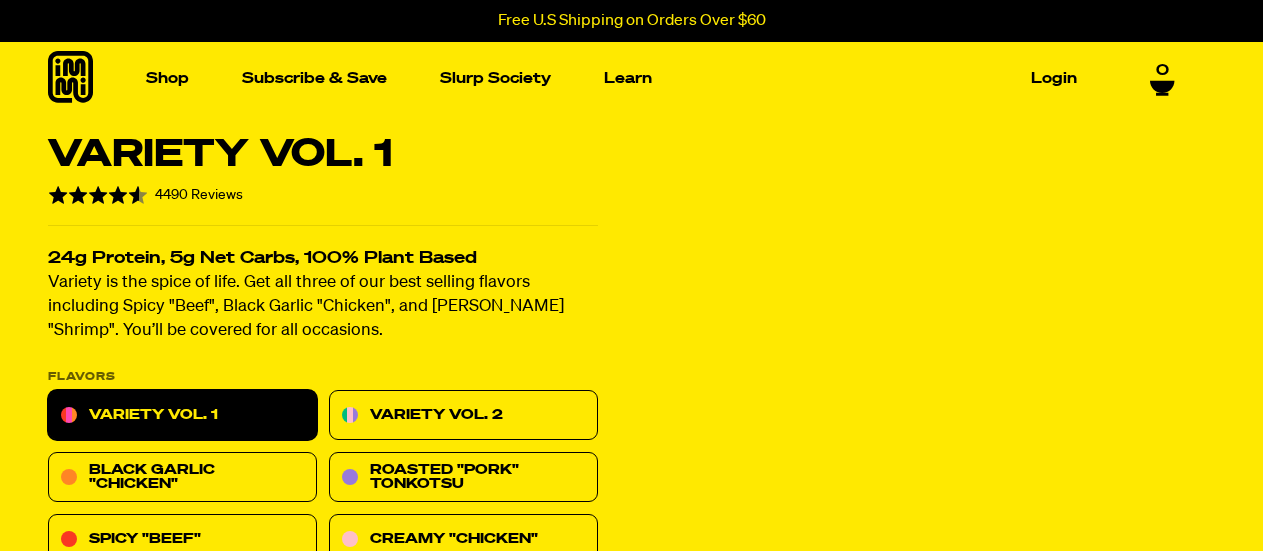 scroll, scrollTop: 0, scrollLeft: 0, axis: both 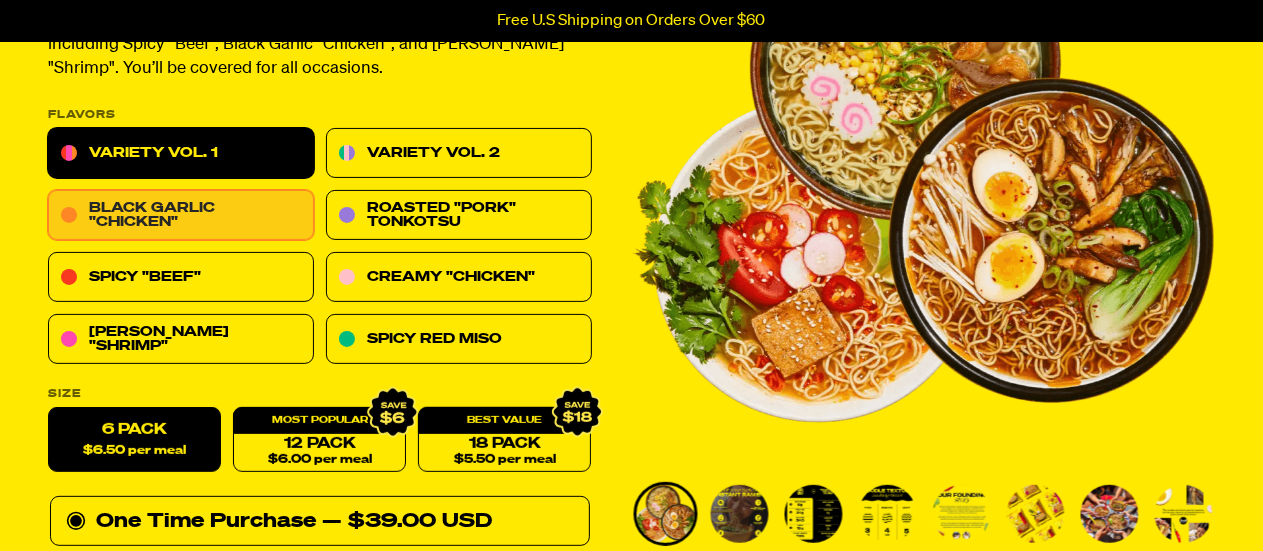 click on "Black Garlic "Chicken"" at bounding box center (181, 216) 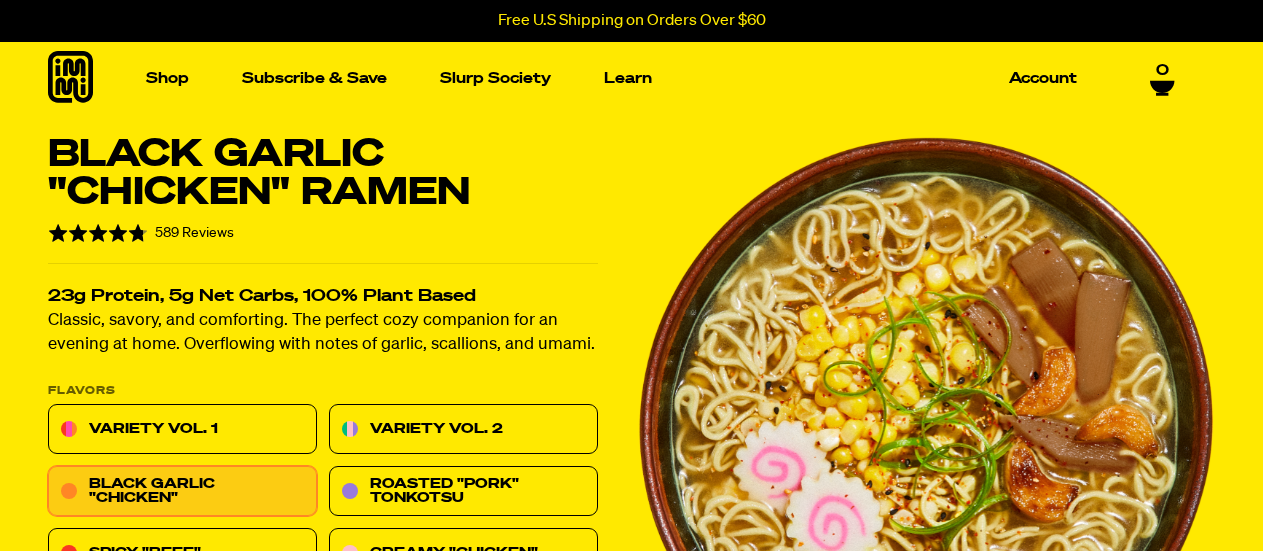 scroll, scrollTop: 0, scrollLeft: 0, axis: both 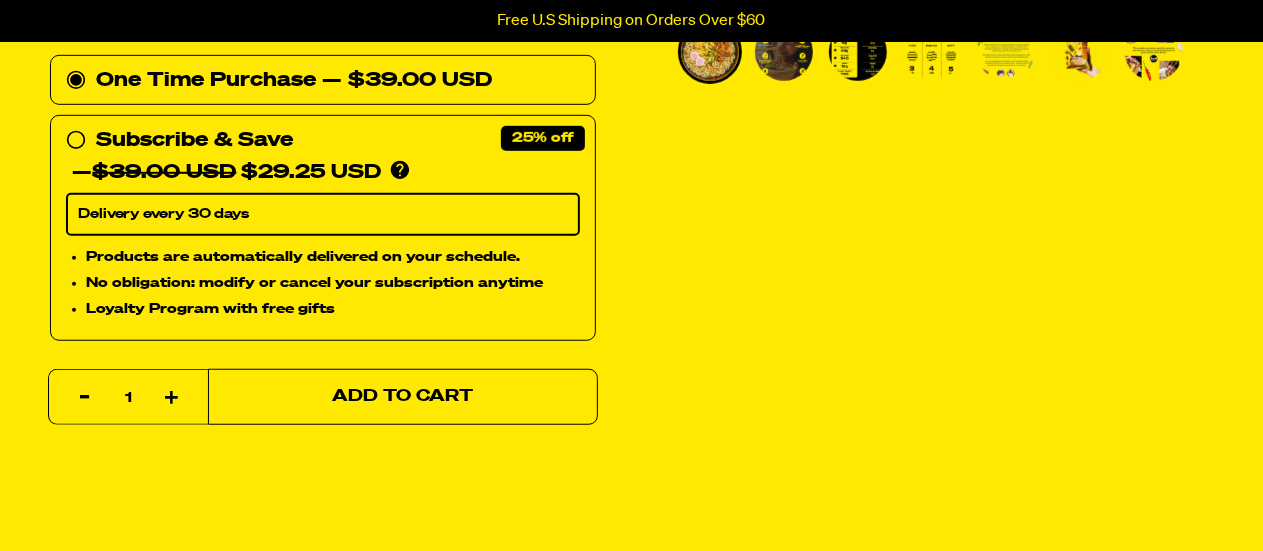 click on "Add to Cart" at bounding box center [403, 397] 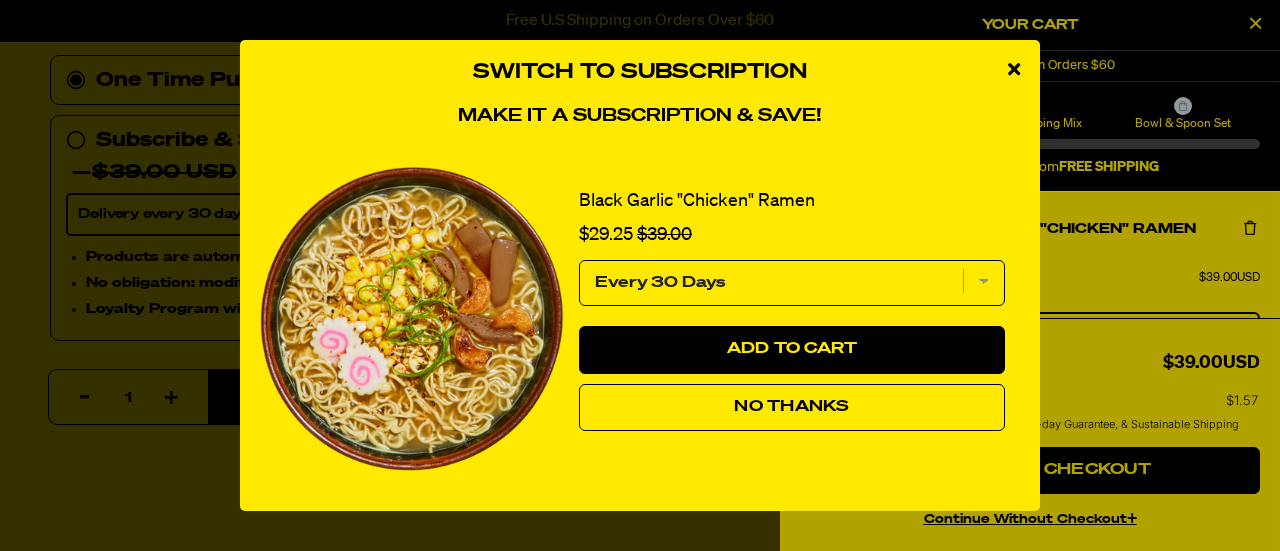 click on "No Thanks" at bounding box center (791, 407) 